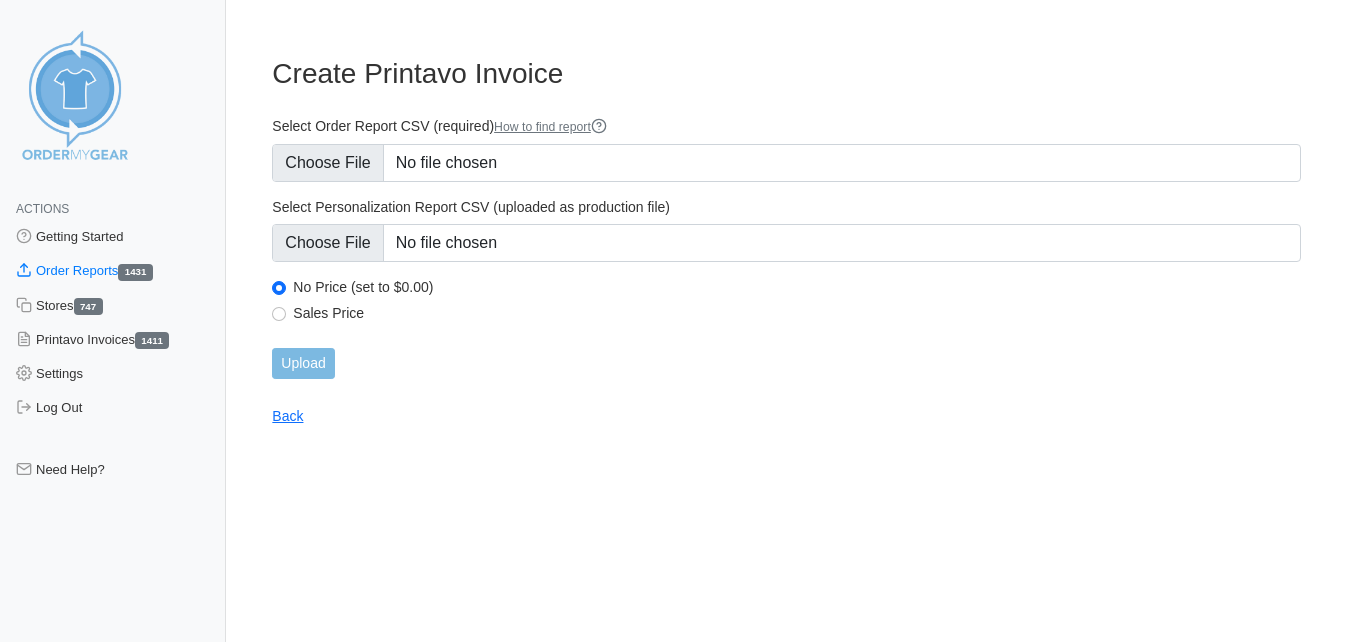 scroll, scrollTop: 0, scrollLeft: 0, axis: both 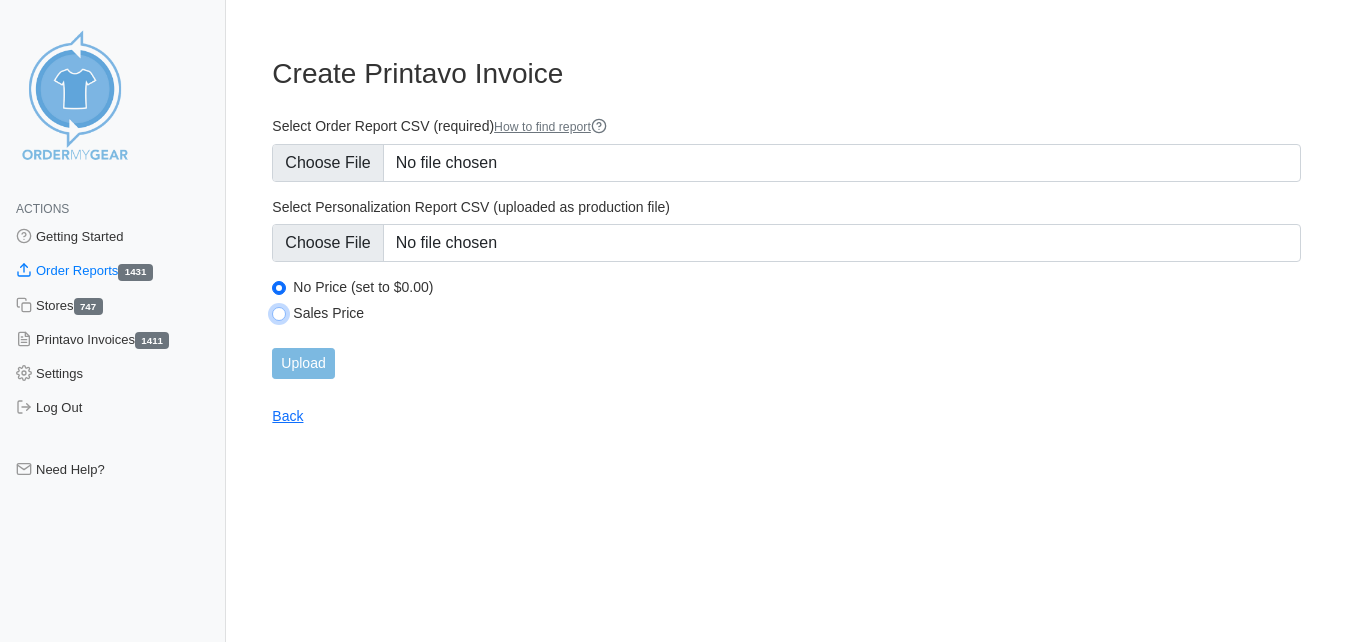 click on "Sales Price" at bounding box center [279, 314] 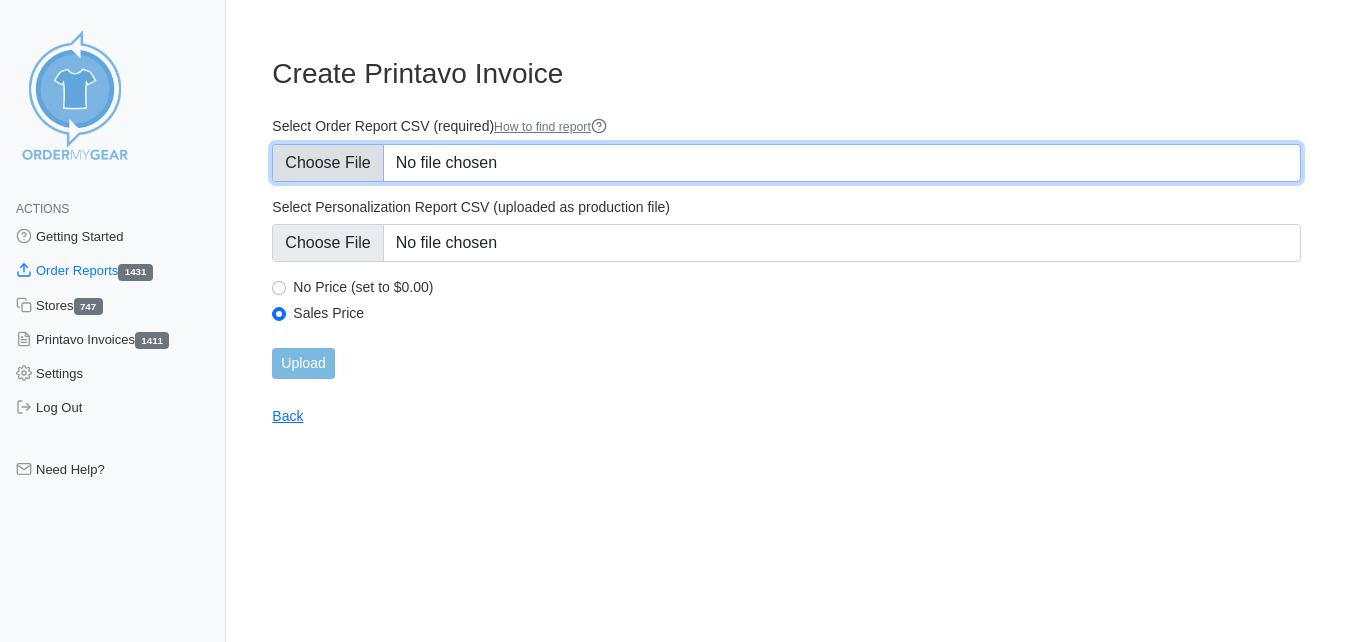 click on "Select Order Report CSV (required)
How to find report" at bounding box center (786, 163) 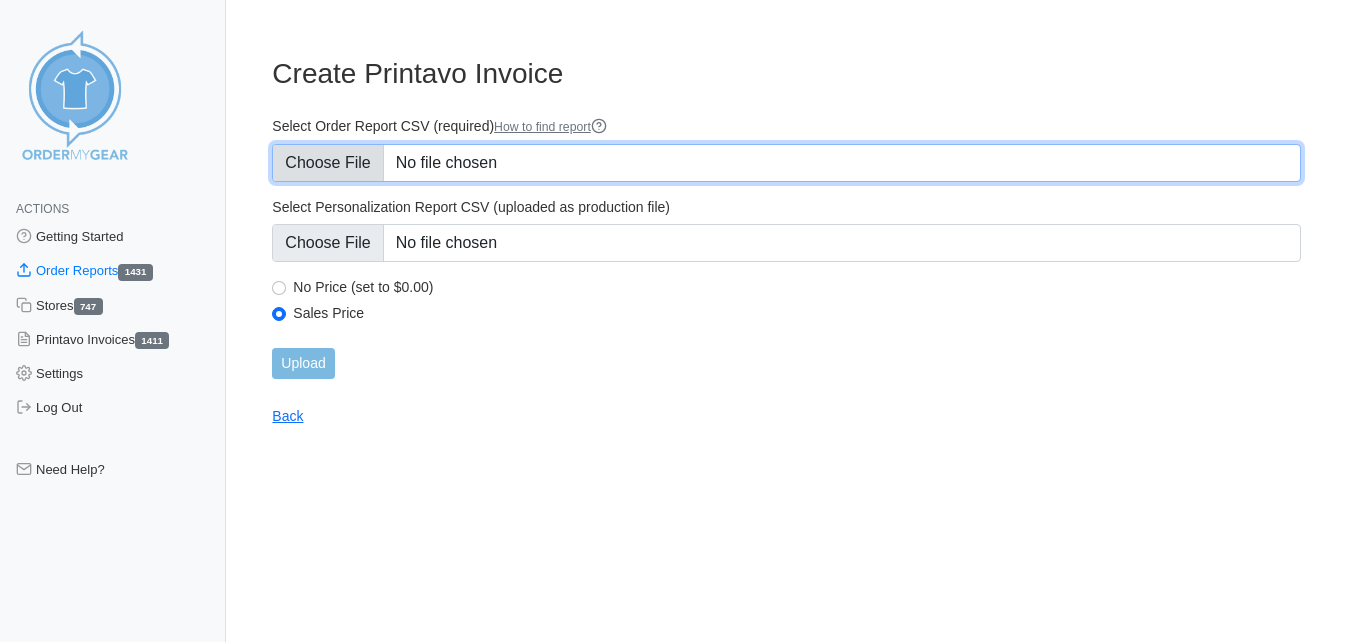 type on "C:\fakepath\7F5TM_order_report.csv" 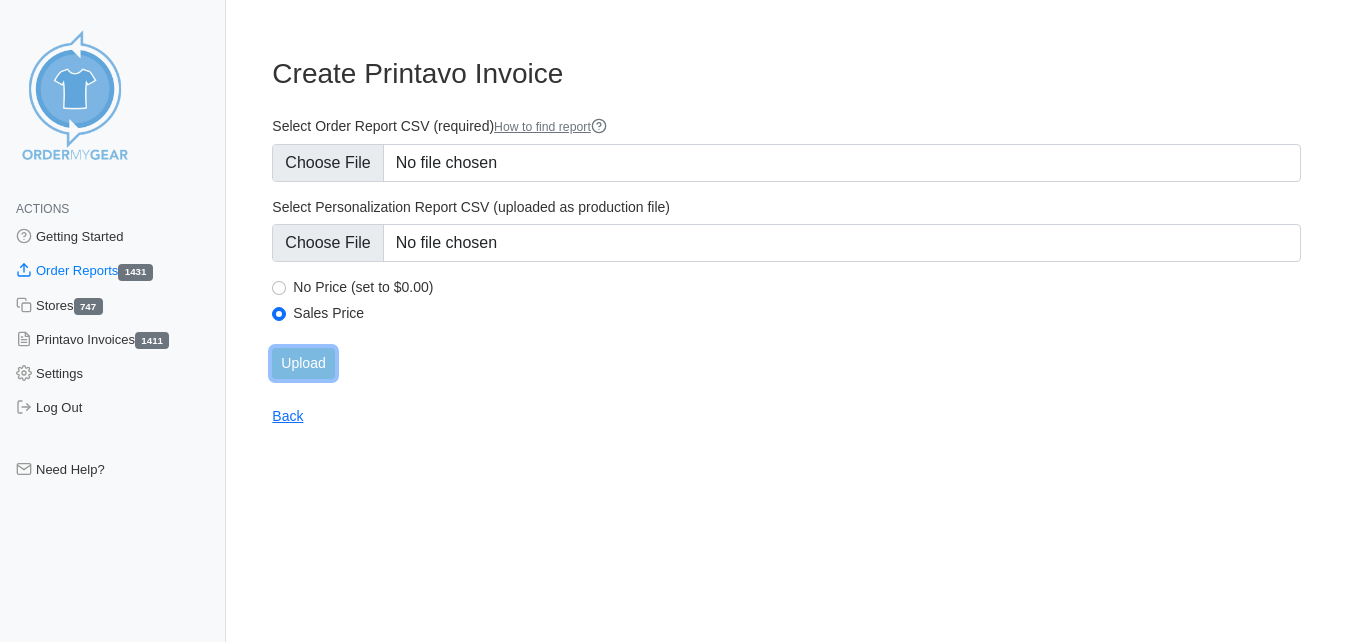 click on "Upload" at bounding box center [303, 363] 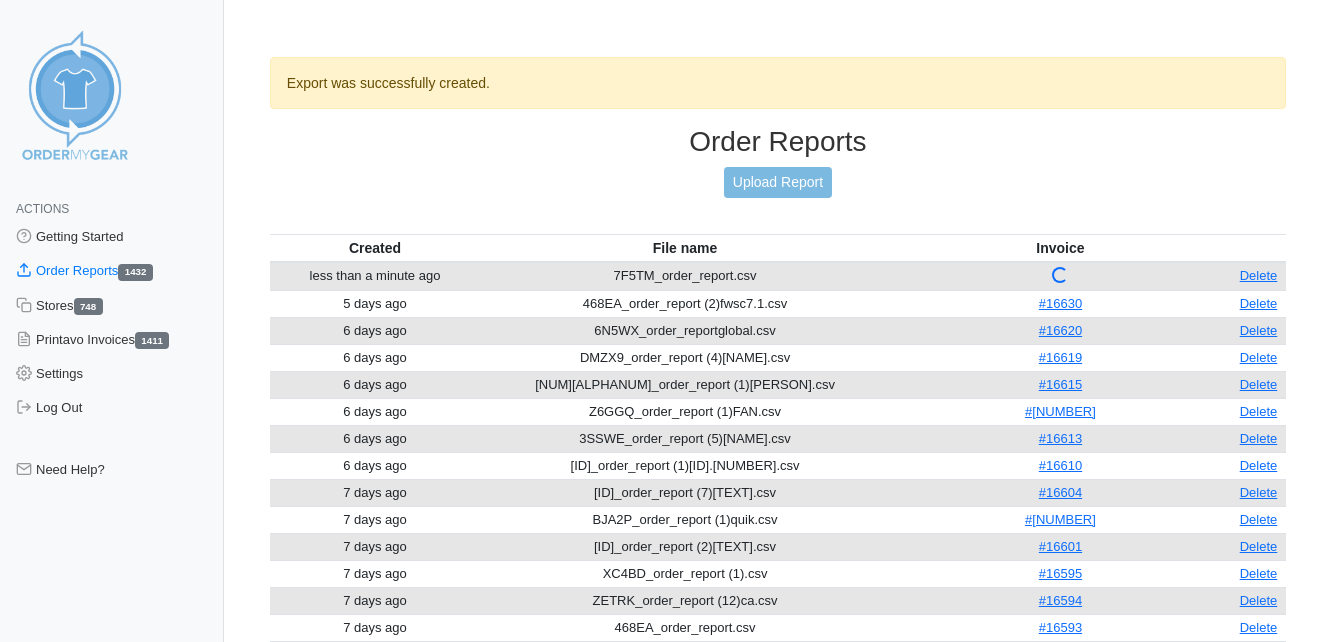 scroll, scrollTop: 0, scrollLeft: 0, axis: both 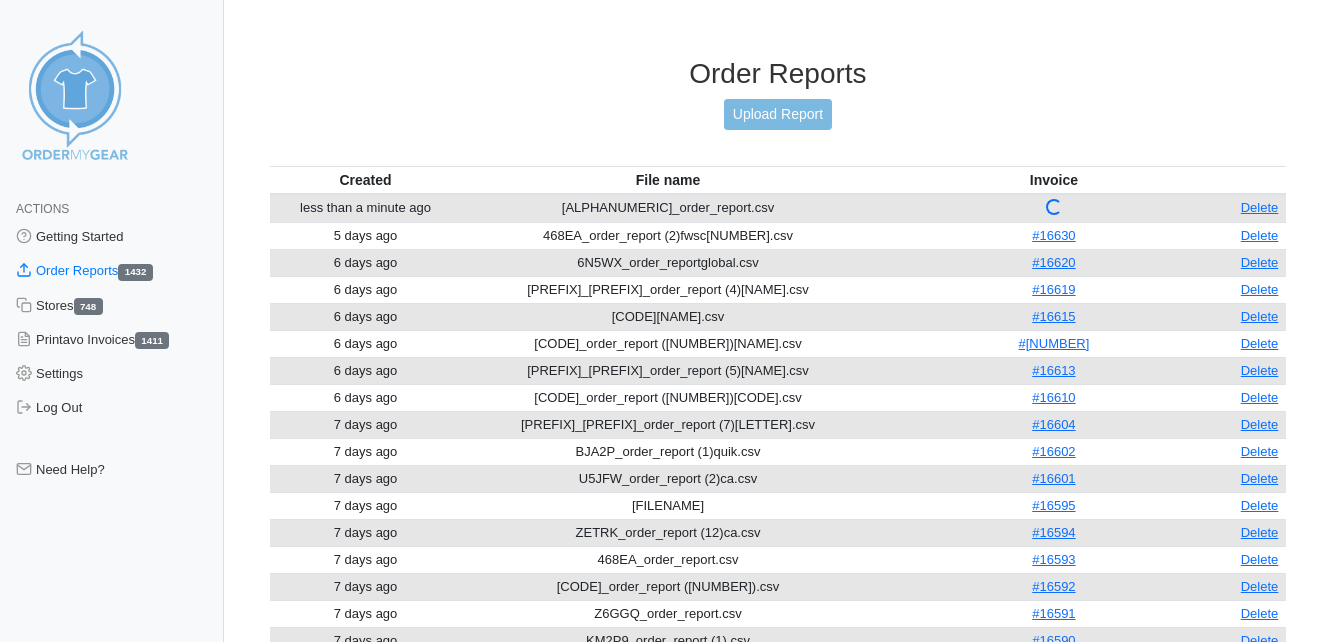 click on "Order Reports" at bounding box center (778, 74) 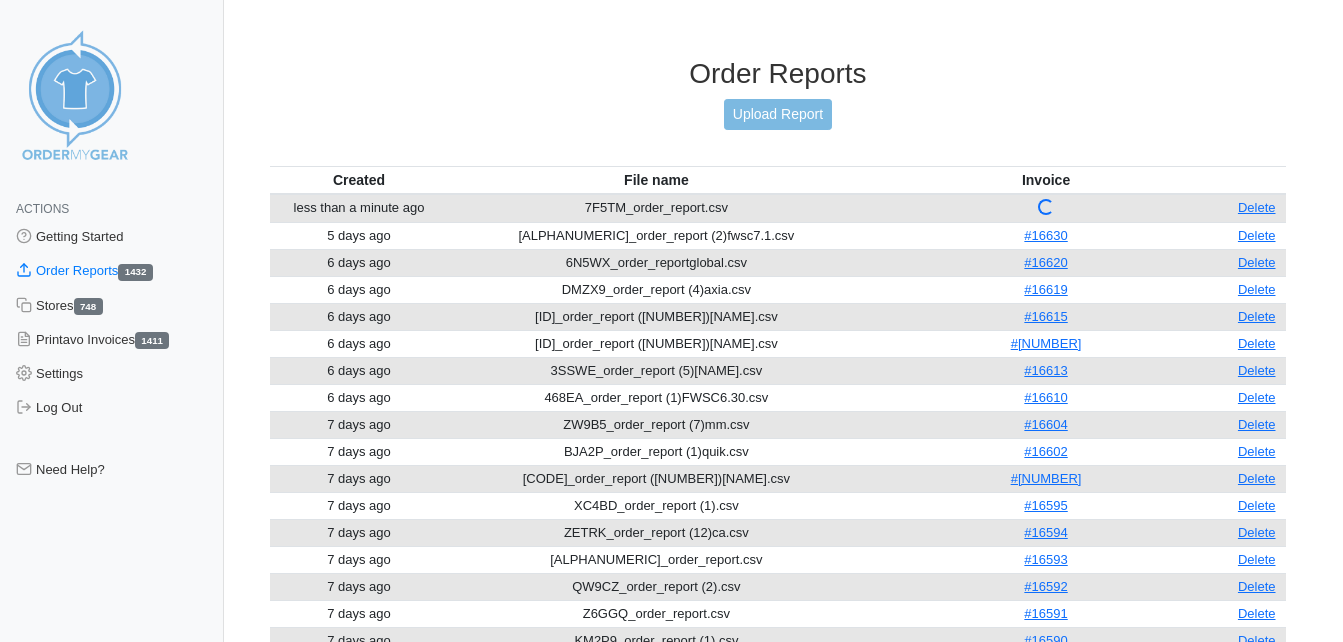 scroll, scrollTop: 0, scrollLeft: 0, axis: both 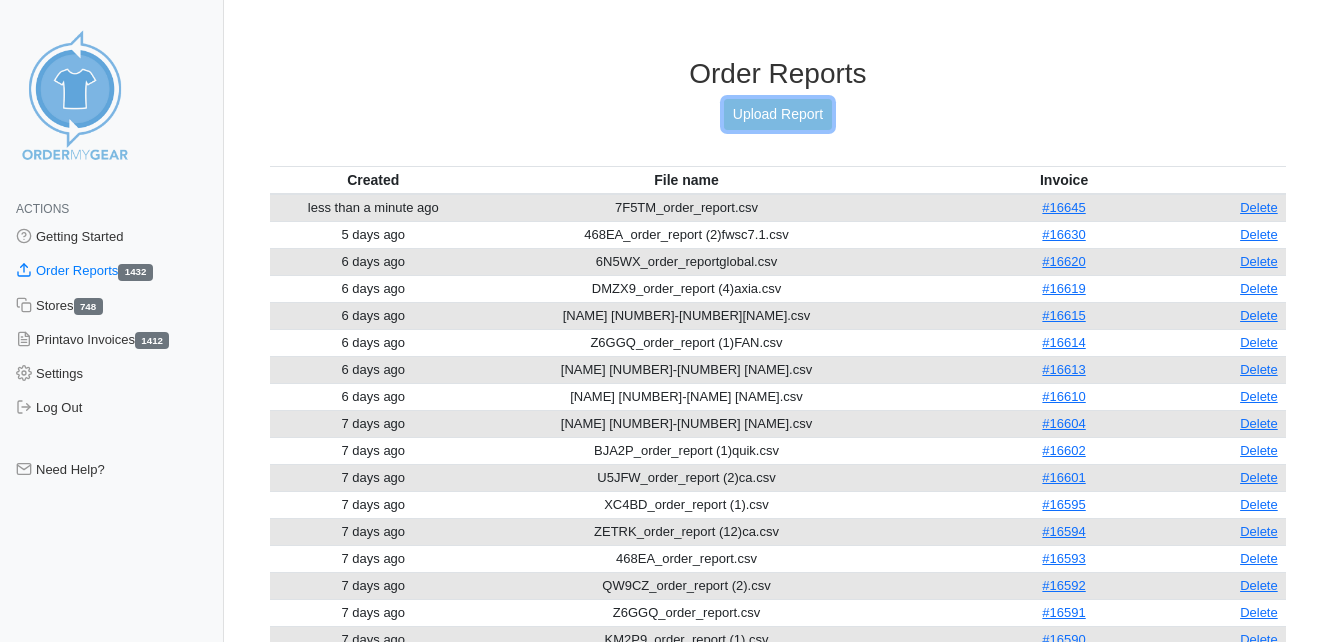 click on "Upload Report" at bounding box center (778, 114) 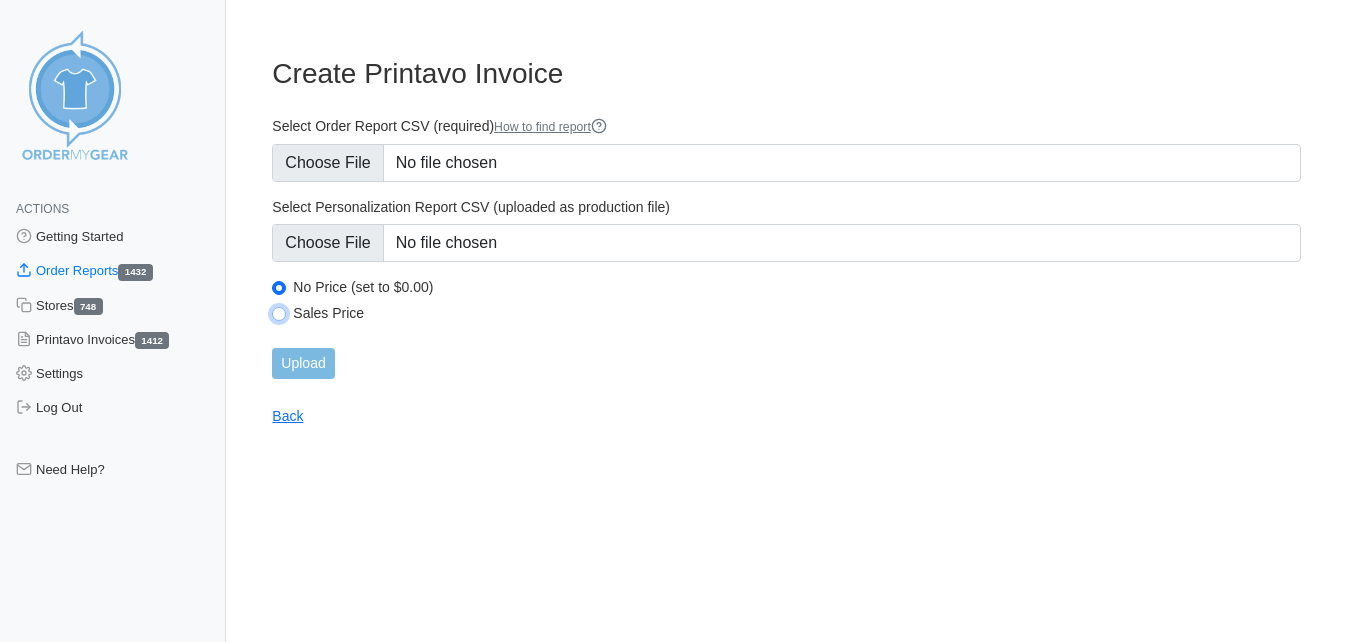 click on "Sales Price" at bounding box center [279, 314] 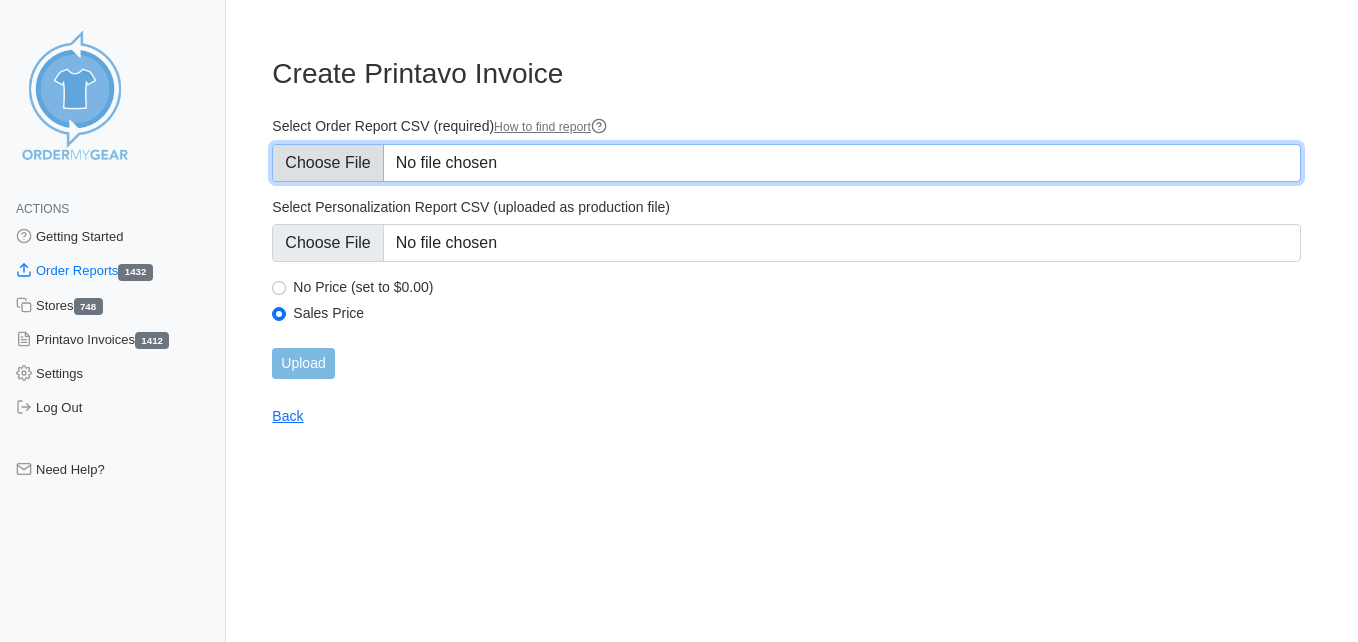 click on "Select Order Report CSV (required)
How to find report" at bounding box center [786, 163] 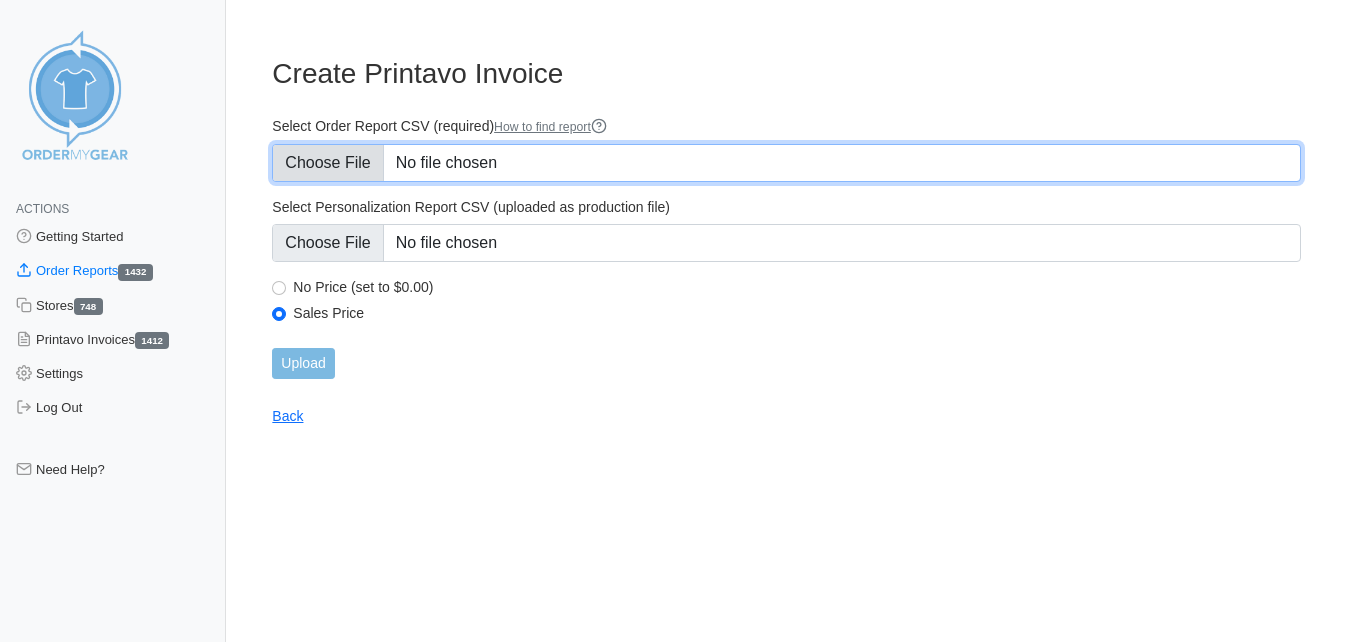 type on "C:\fakepath\DVDCJ_order_report (2)emmanuelmon.csv" 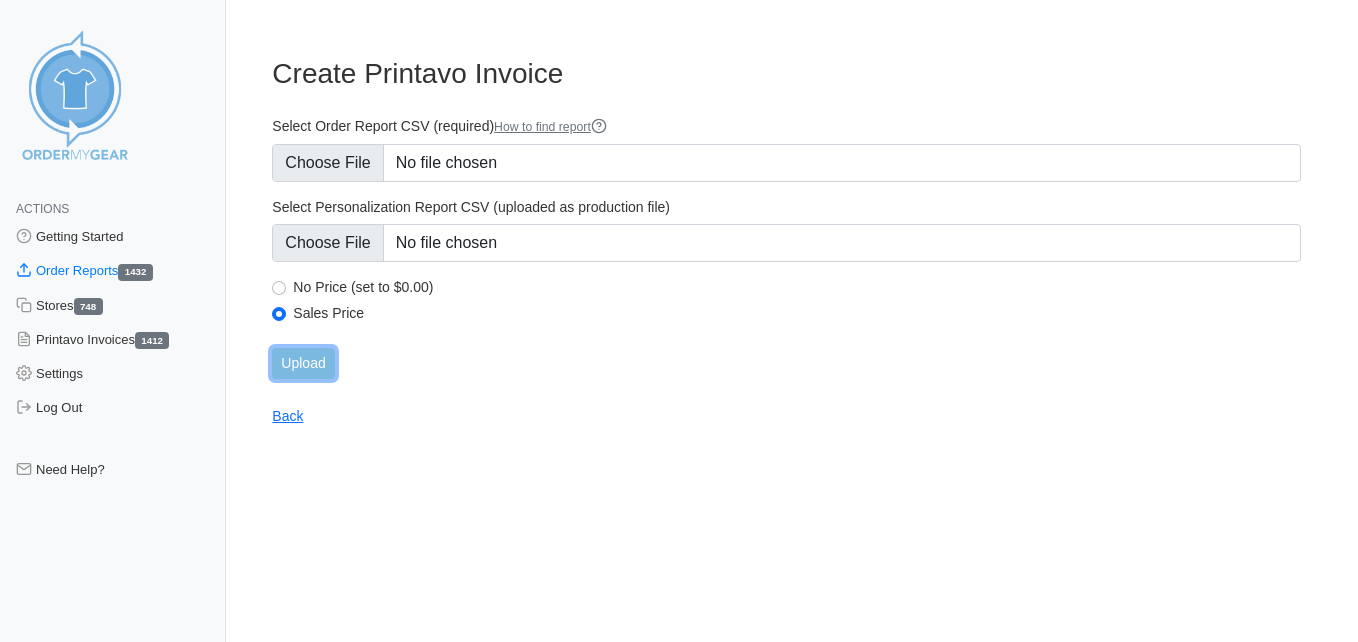 click on "Upload" at bounding box center [303, 363] 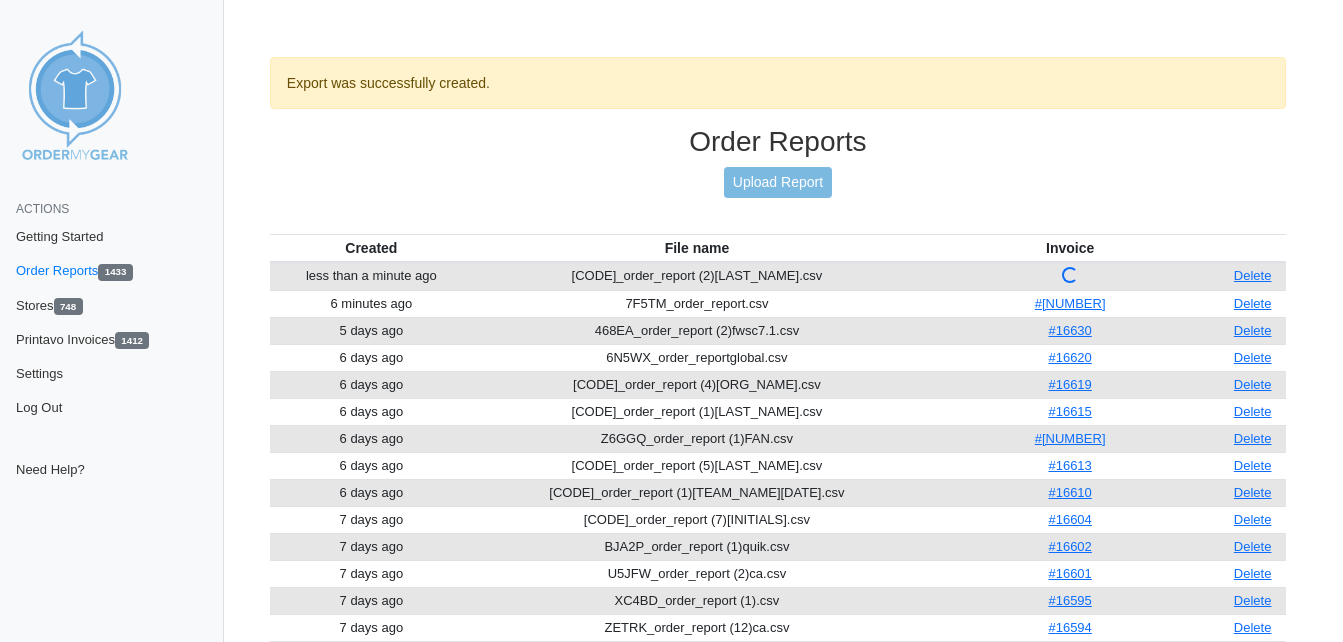 scroll, scrollTop: 0, scrollLeft: 0, axis: both 